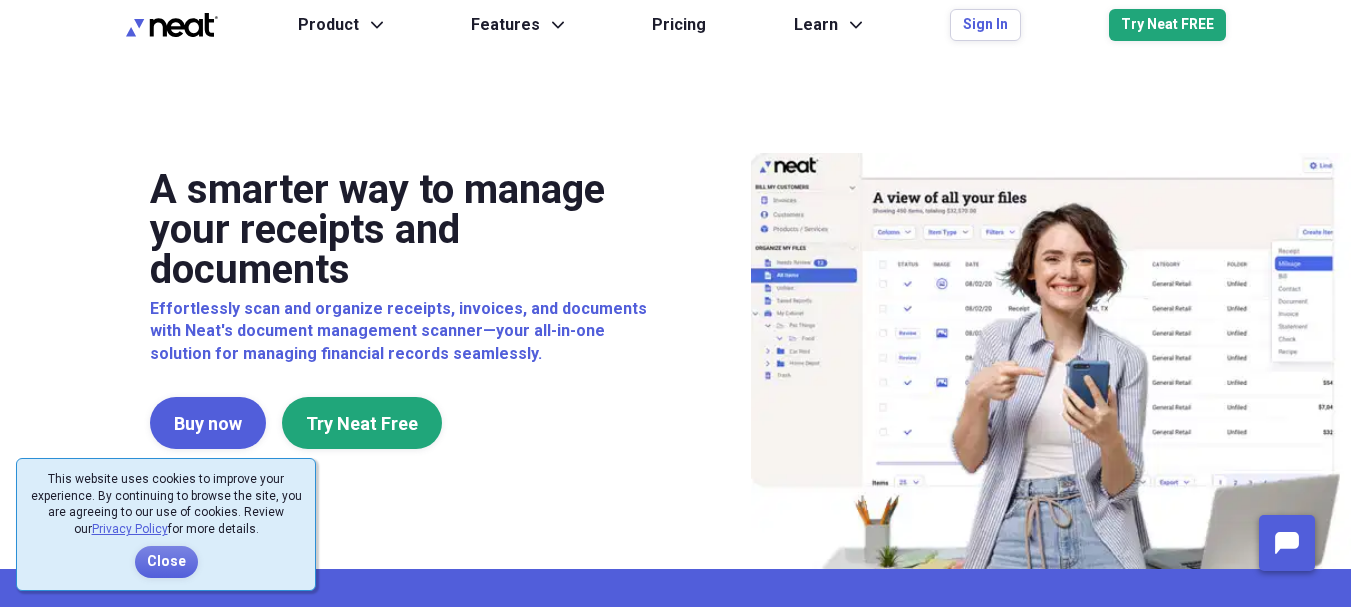 scroll, scrollTop: 0, scrollLeft: 0, axis: both 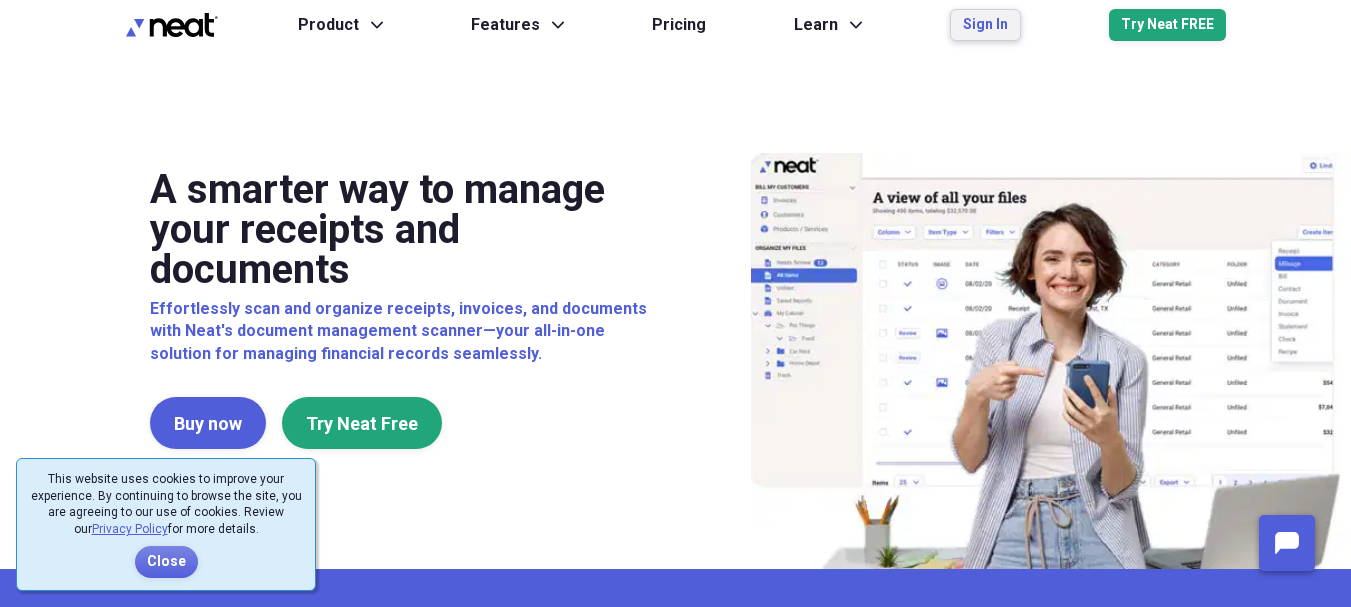 click on "Sign In" at bounding box center (985, 25) 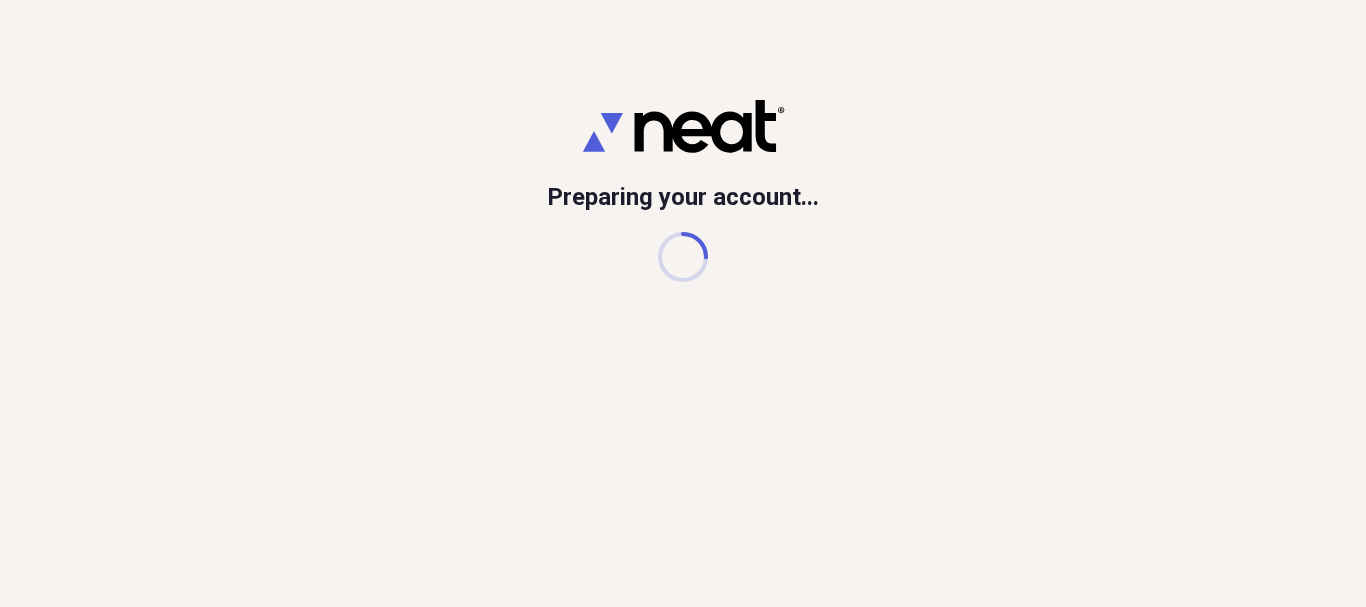 scroll, scrollTop: 0, scrollLeft: 0, axis: both 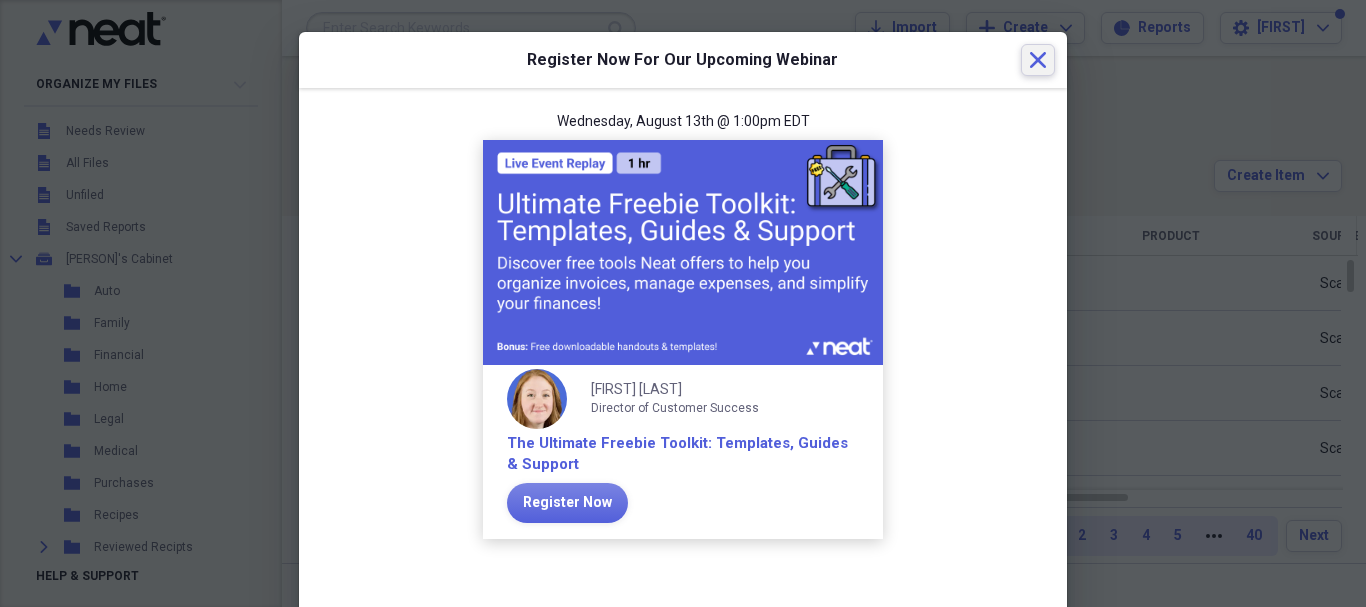 click on "Close" at bounding box center (1038, 60) 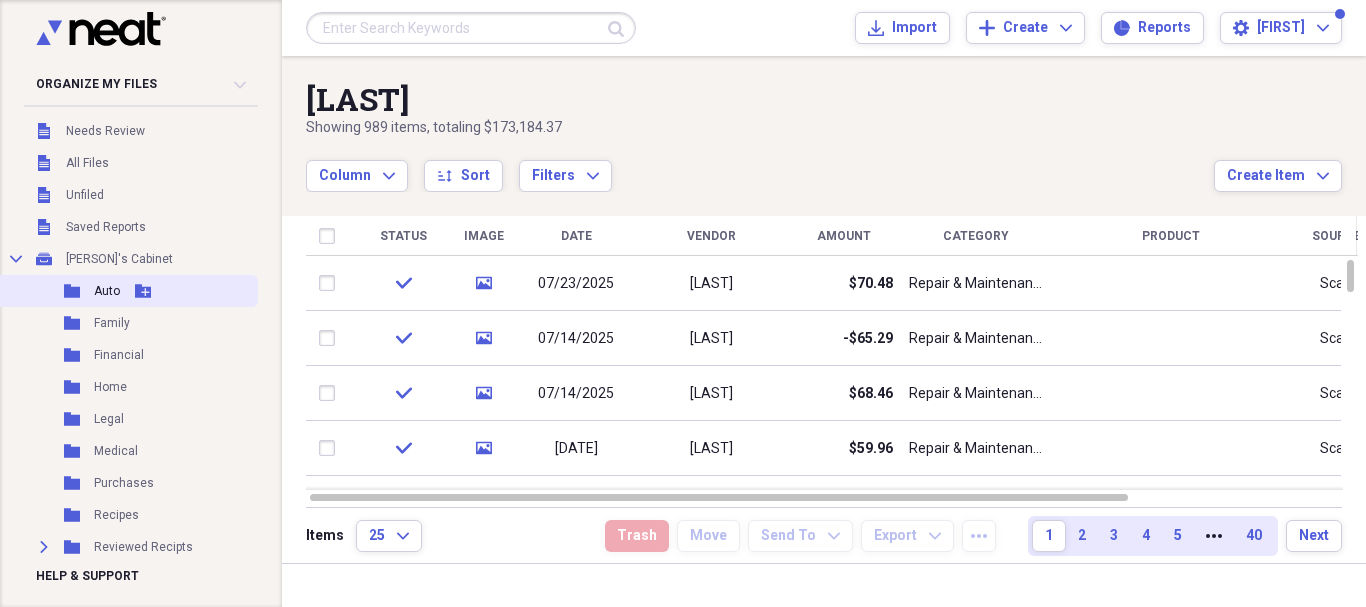 click on "Auto" at bounding box center (107, 291) 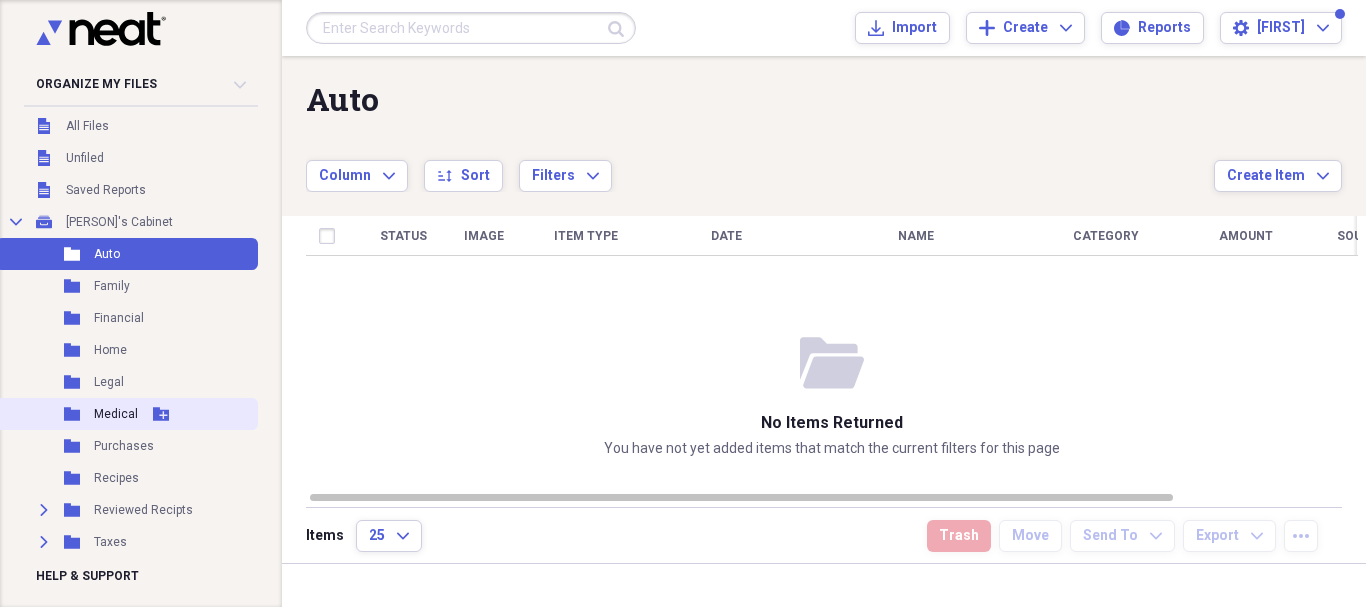 scroll, scrollTop: 0, scrollLeft: 0, axis: both 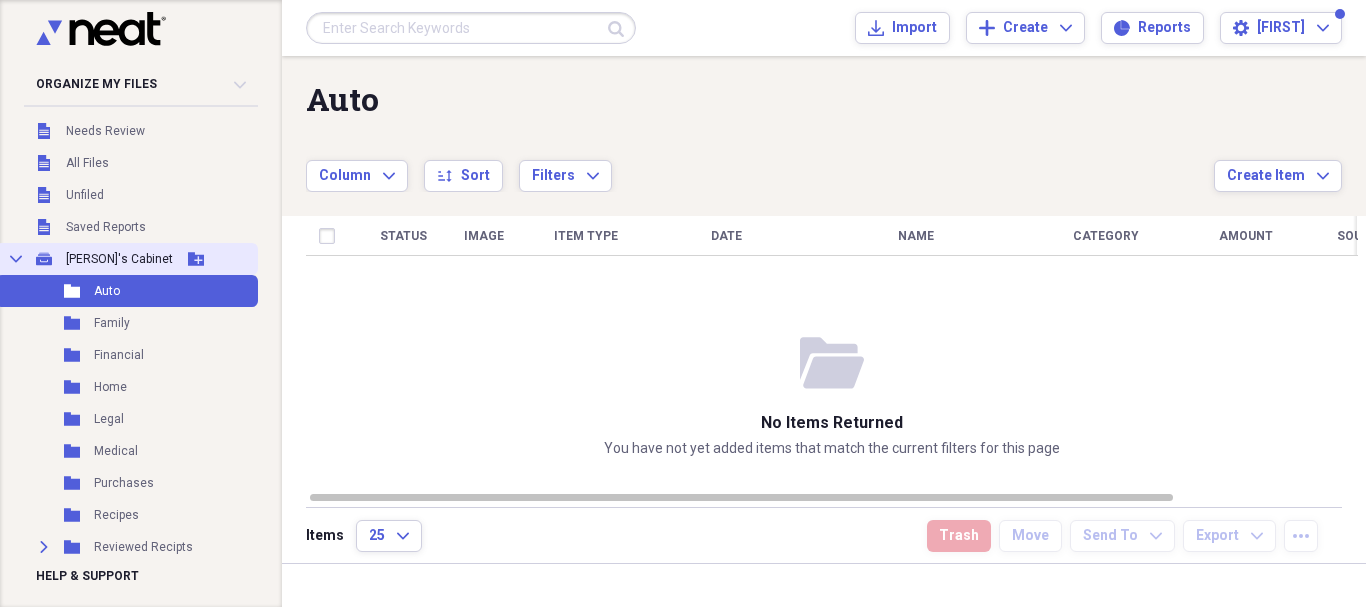 click on "[PERSON]'s Cabinet" at bounding box center [119, 259] 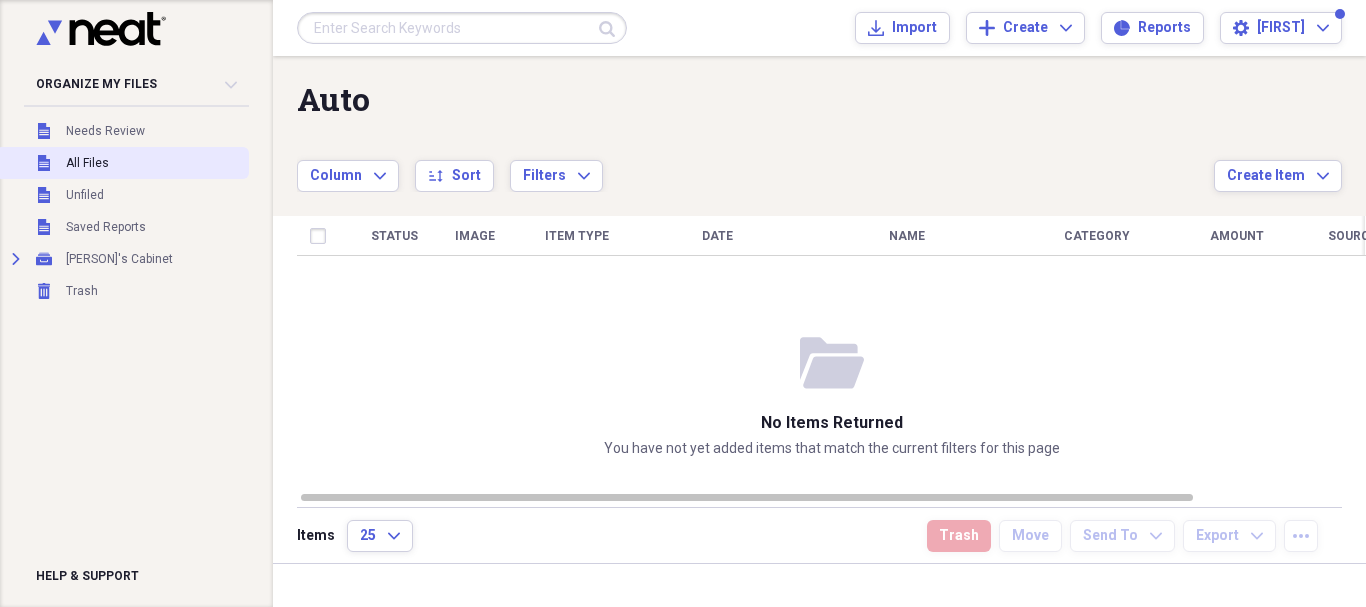 click on "All Files" at bounding box center (87, 163) 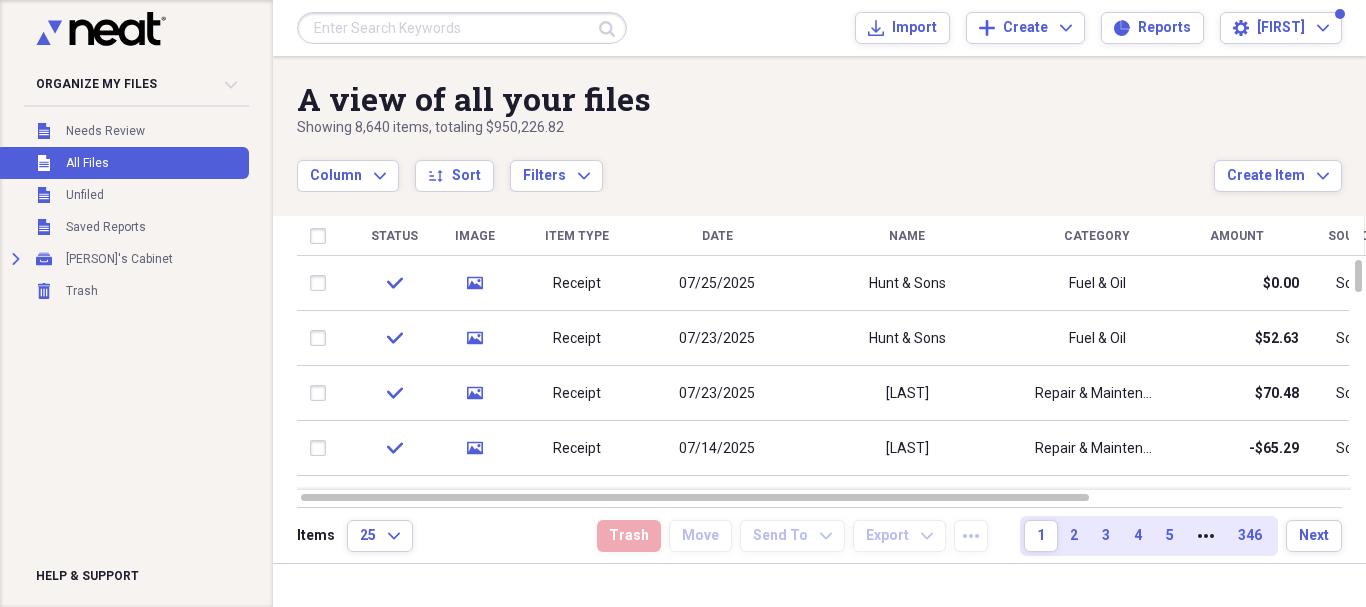 click at bounding box center [462, 28] 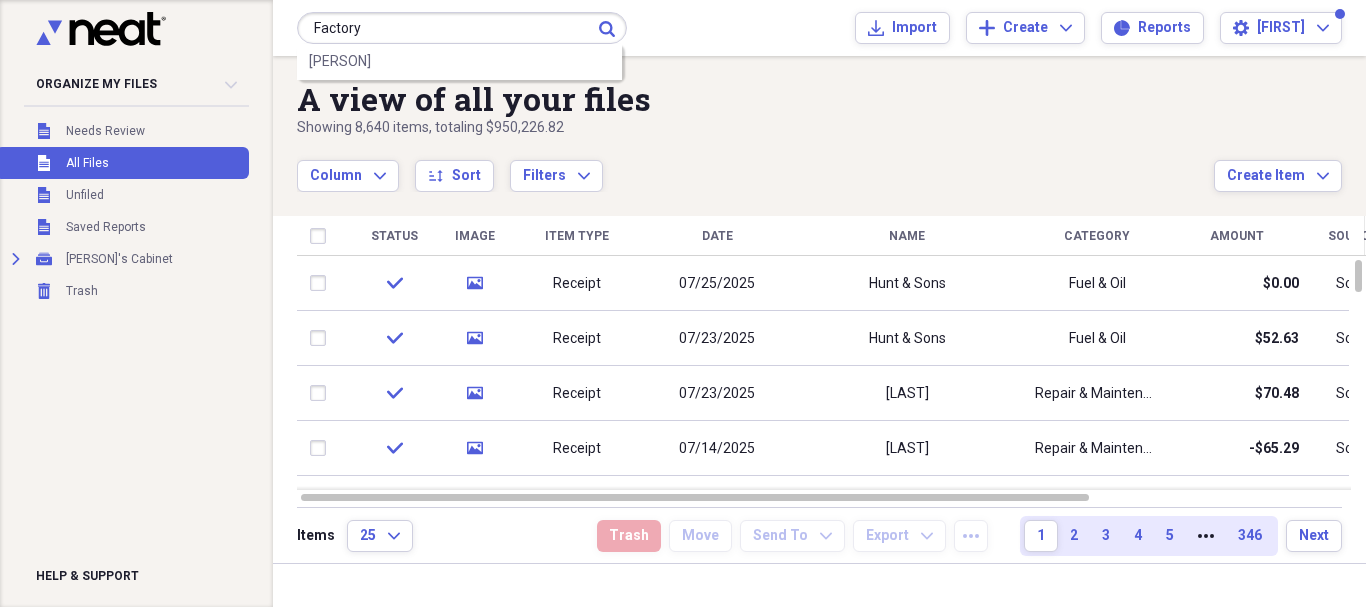 type on "Factory" 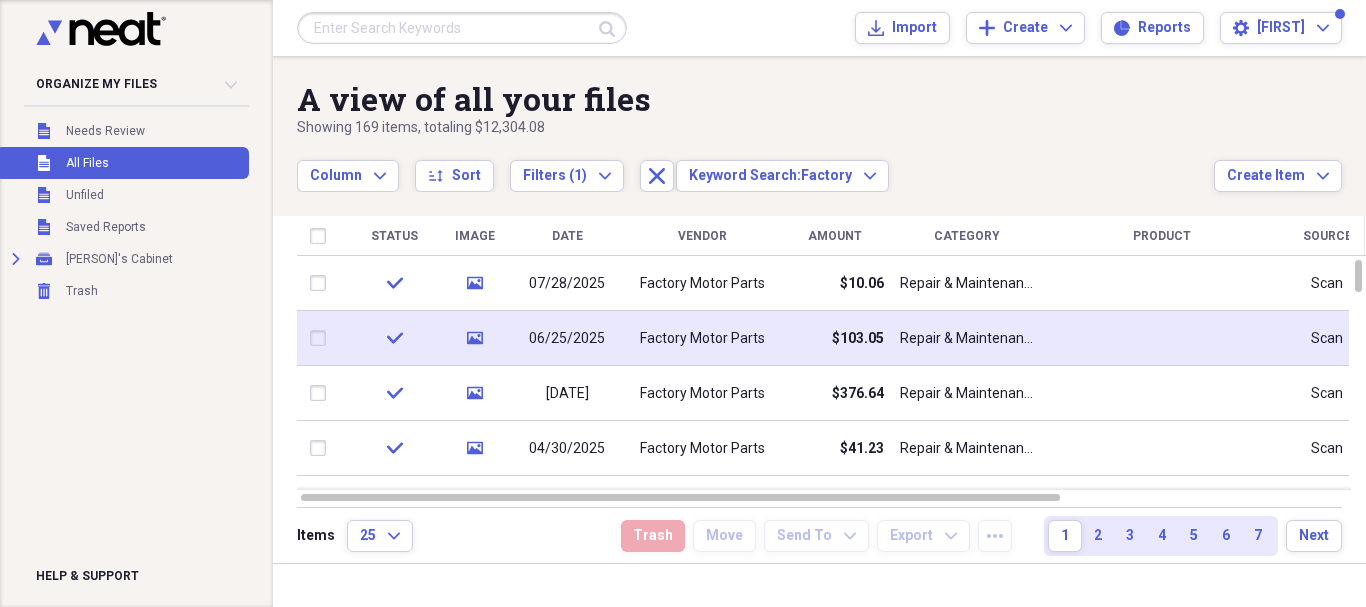 click on "Factory Motor Parts" at bounding box center [702, 339] 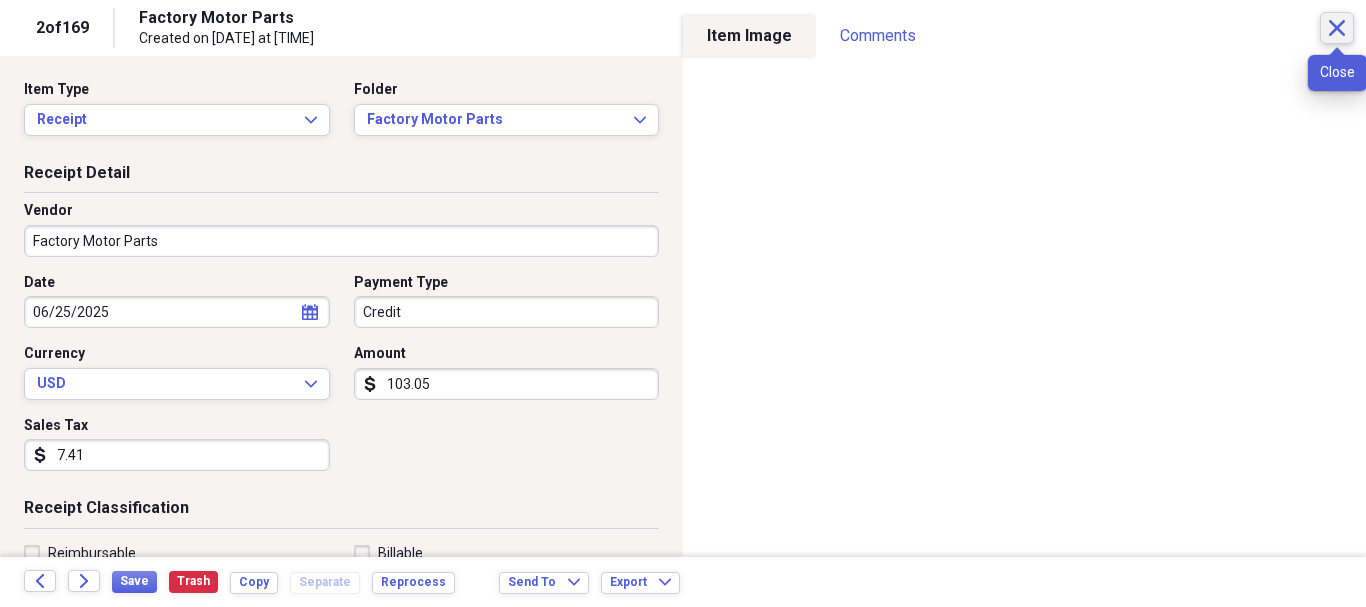 click on "Close" 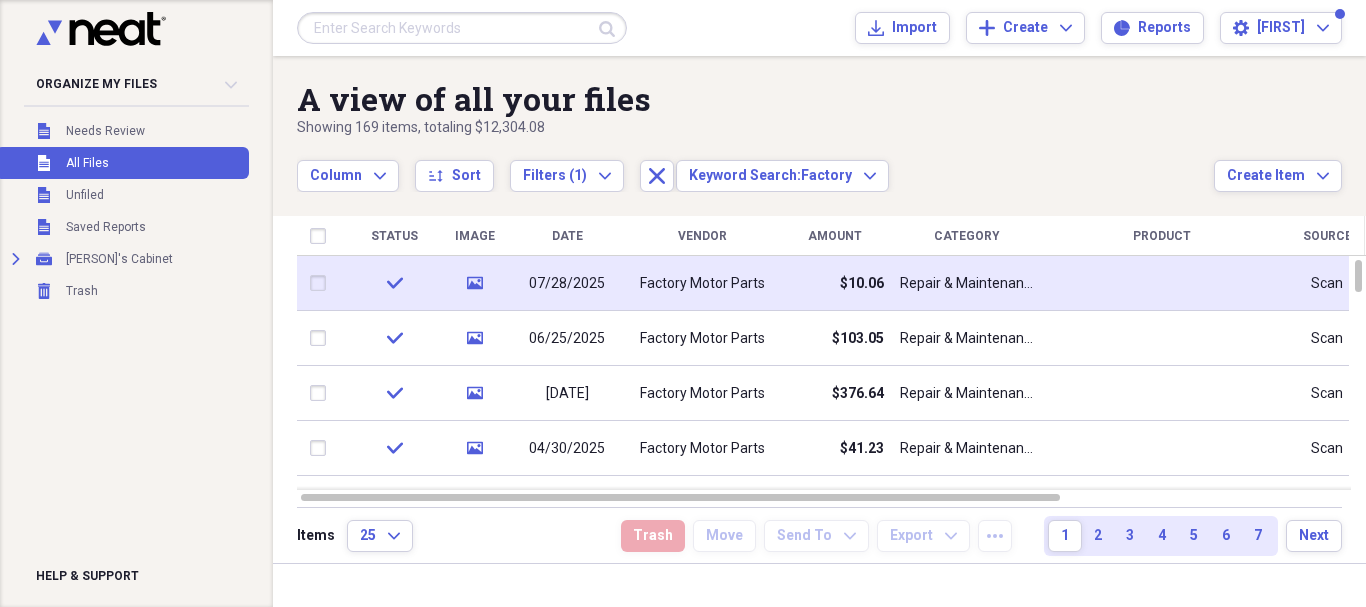 click on "Factory Motor Parts" at bounding box center [702, 283] 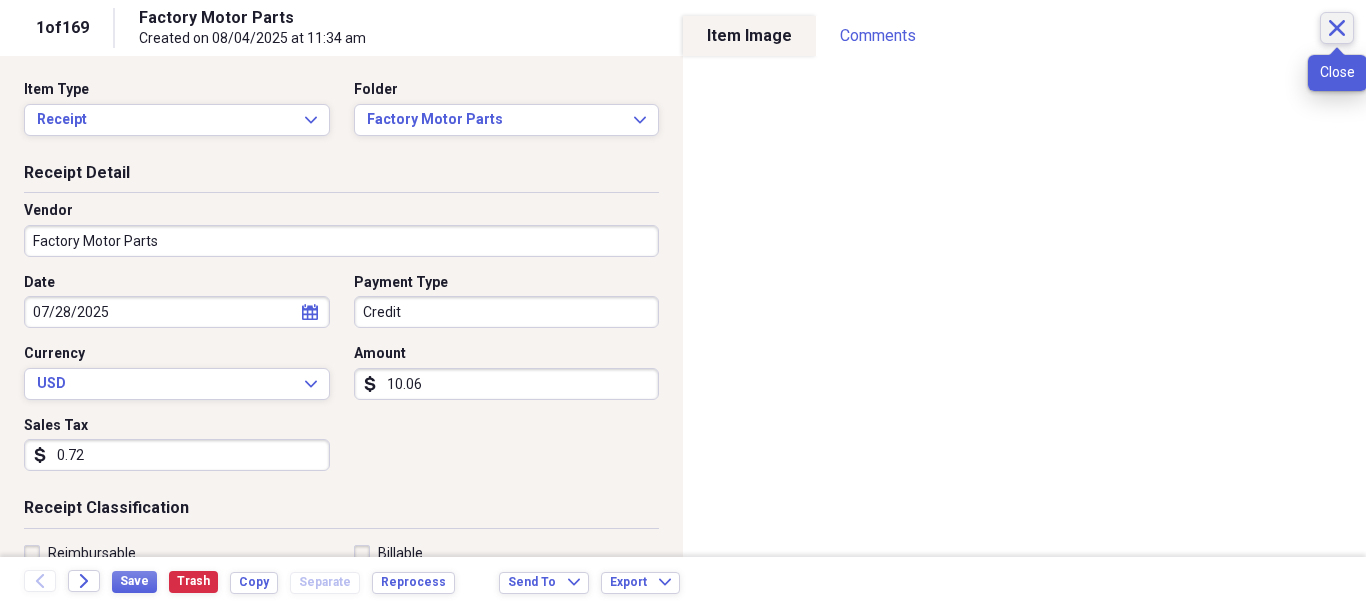 click on "Close" at bounding box center [1337, 28] 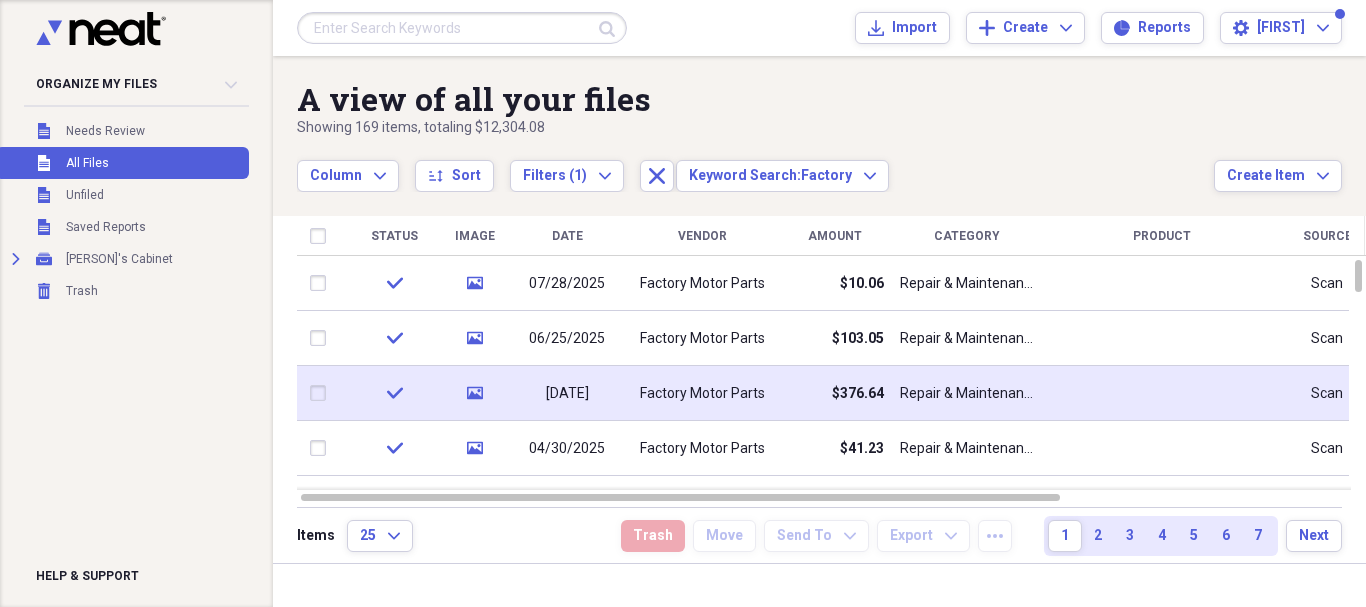 click on "Factory Motor Parts" at bounding box center (702, 393) 